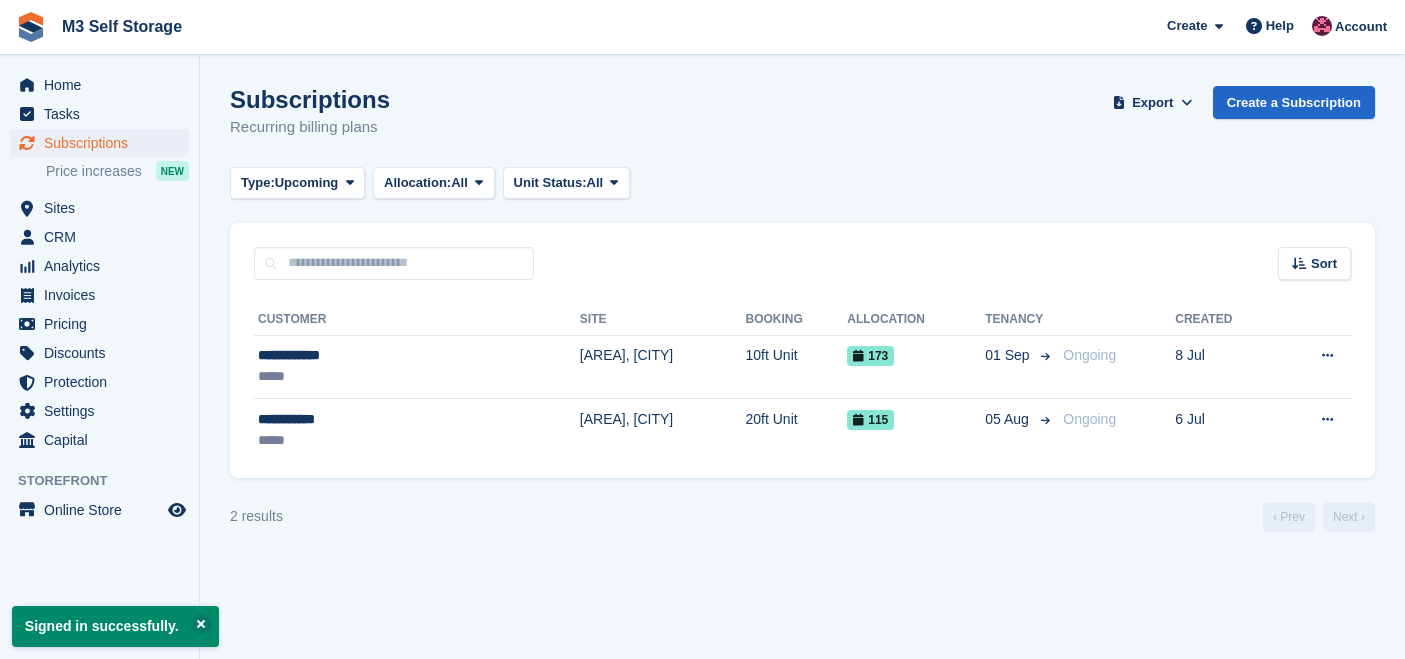 scroll, scrollTop: 0, scrollLeft: 0, axis: both 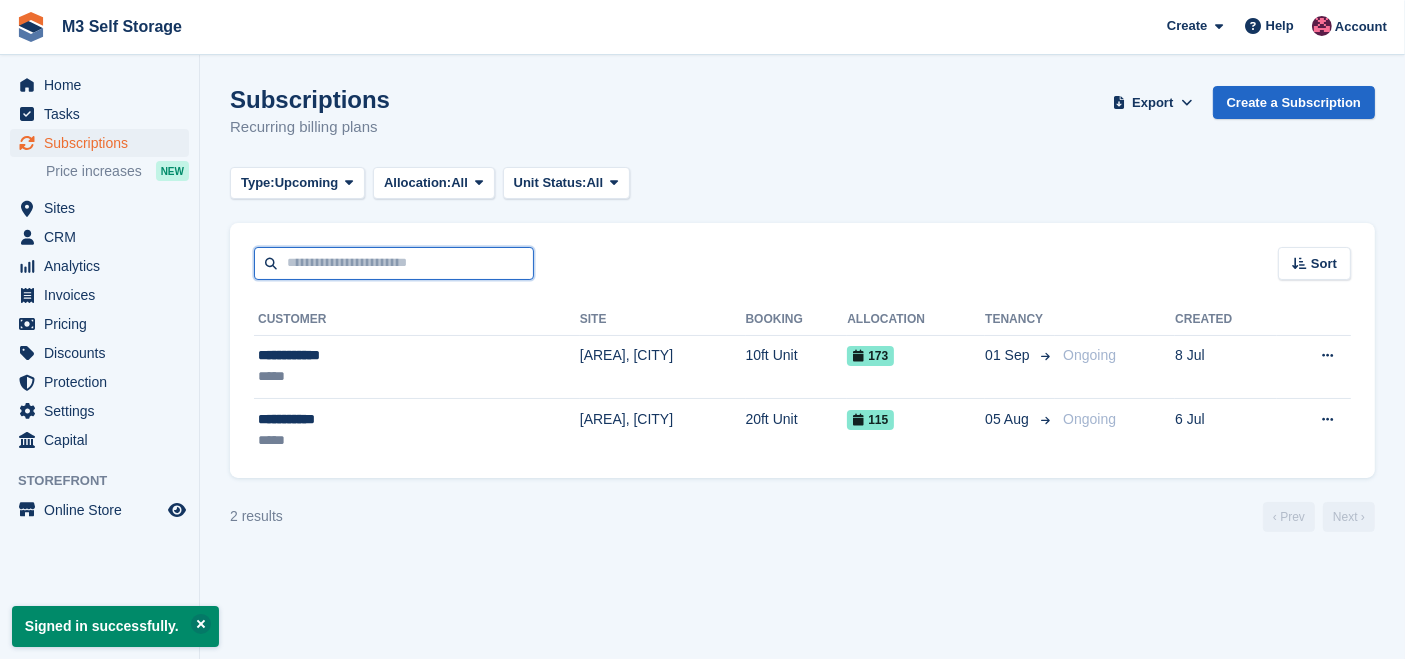 click at bounding box center [394, 263] 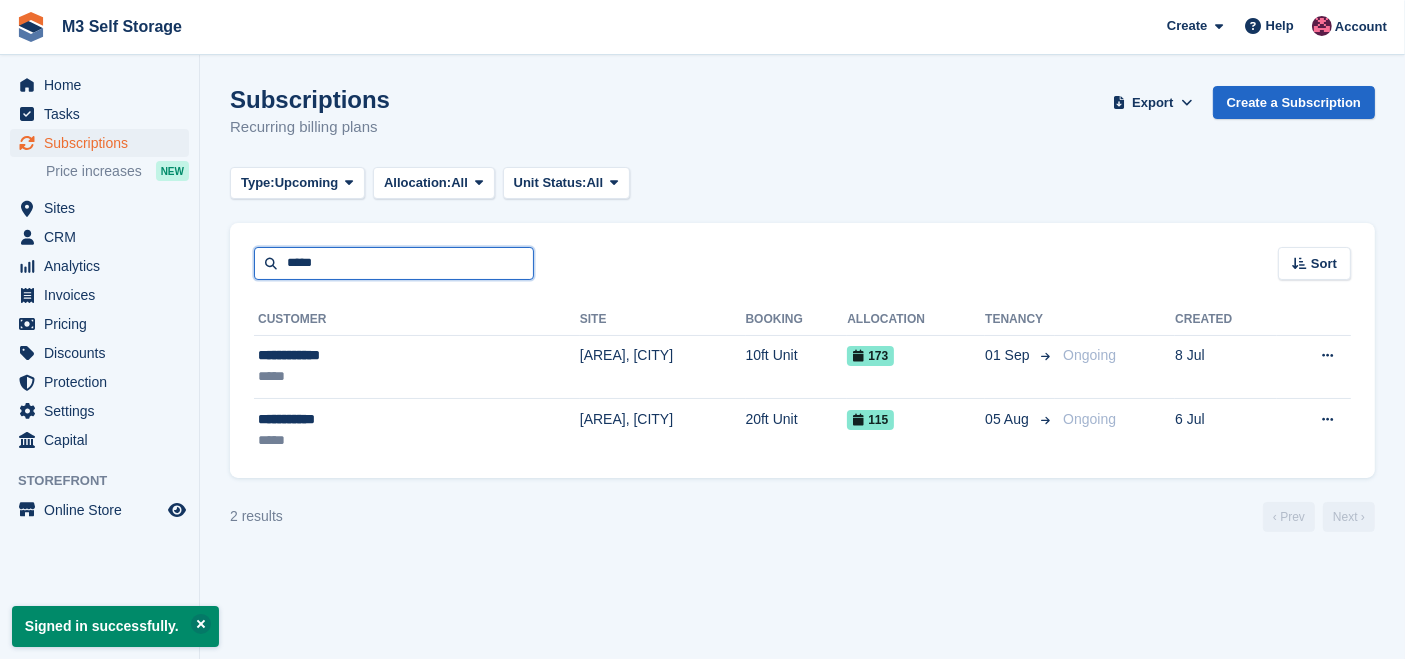 type on "*****" 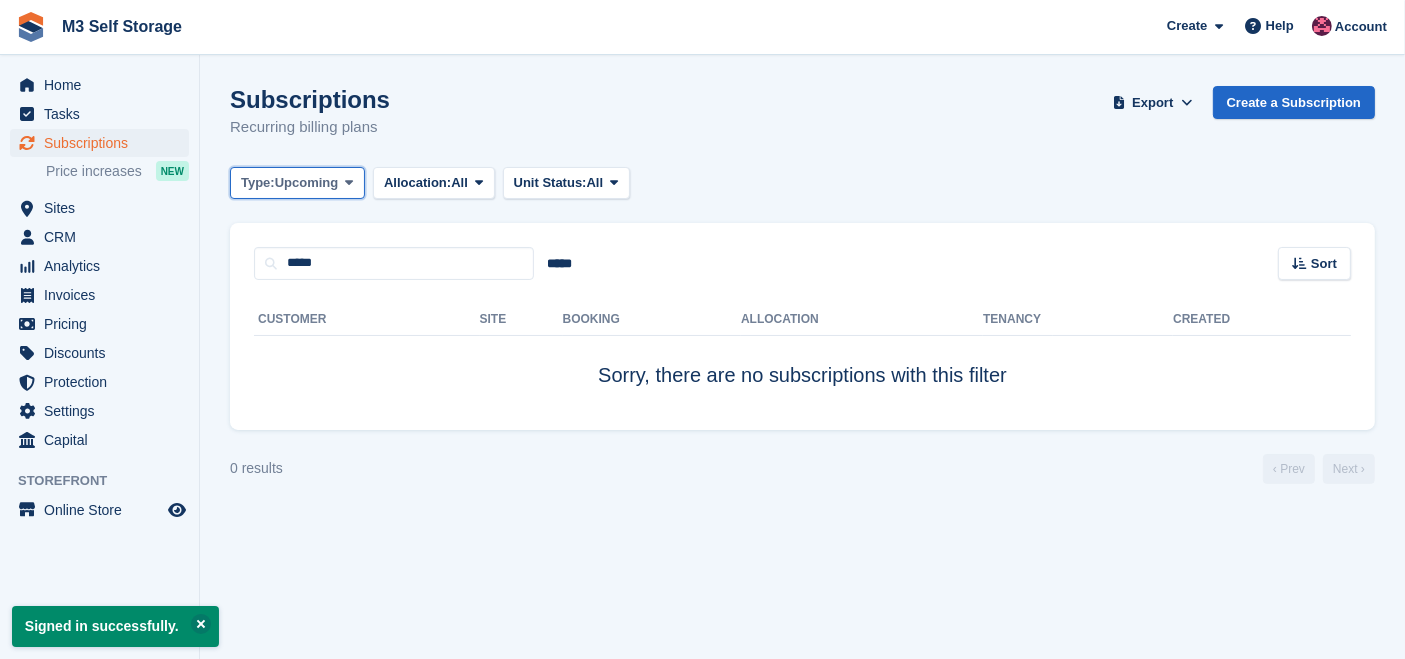 click on "Upcoming" at bounding box center [307, 183] 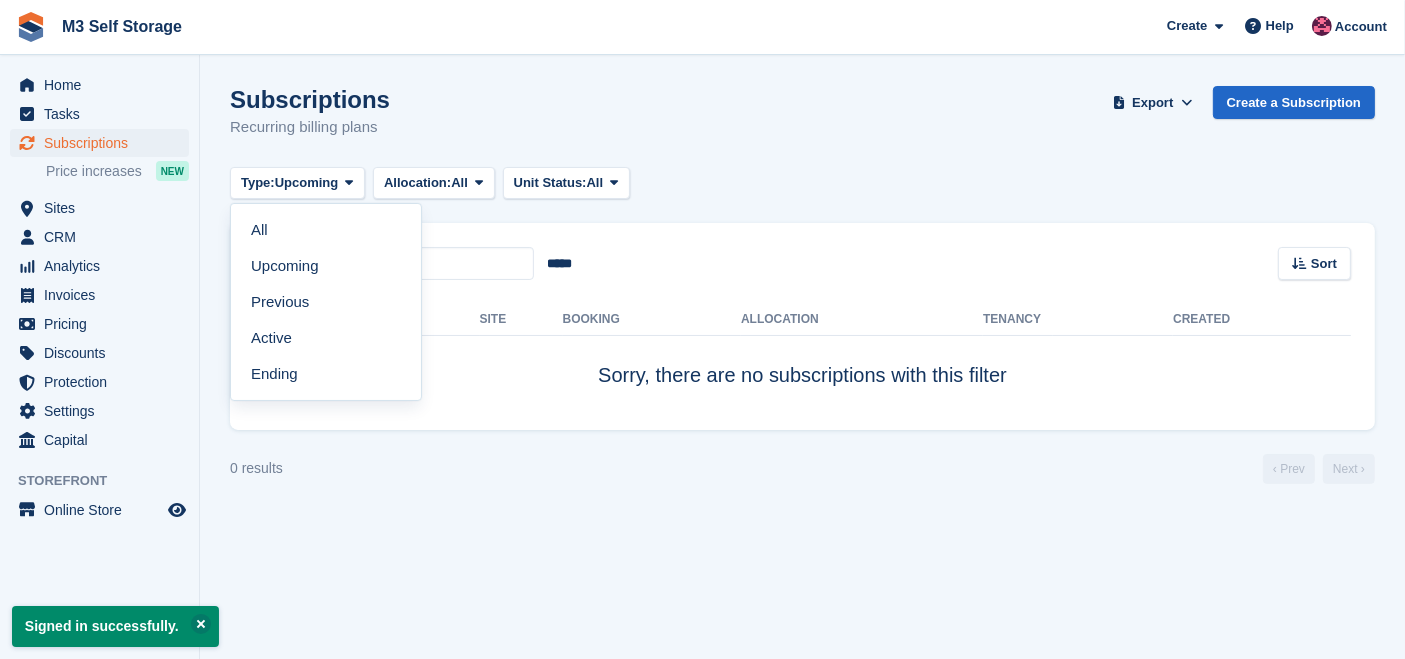 click on "All" at bounding box center (326, 230) 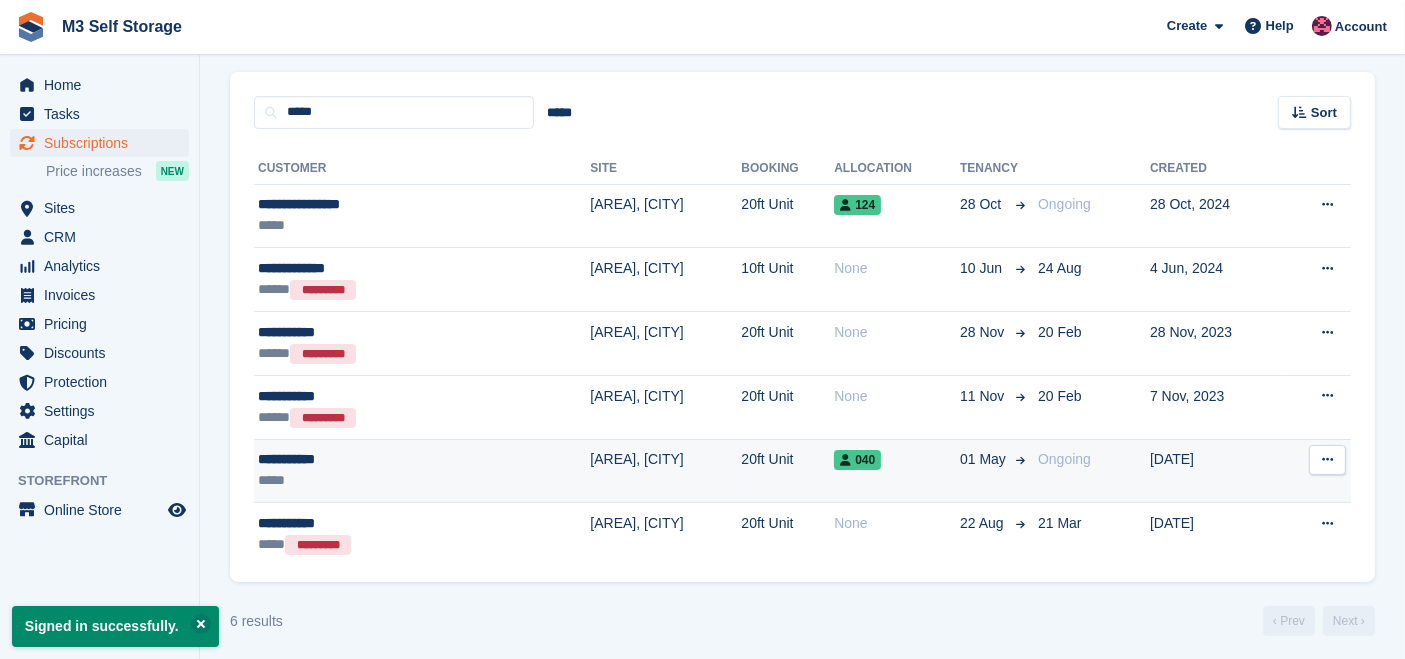 scroll, scrollTop: 156, scrollLeft: 0, axis: vertical 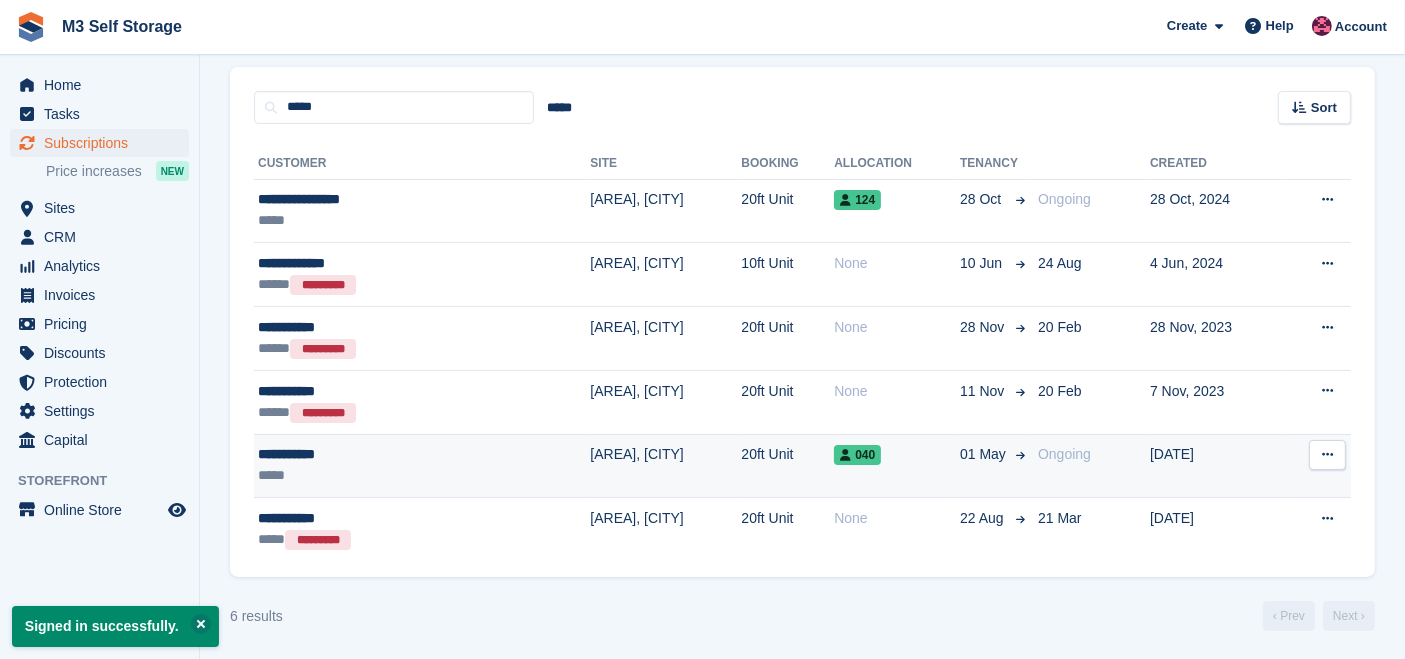 click on "*****" at bounding box center (360, 475) 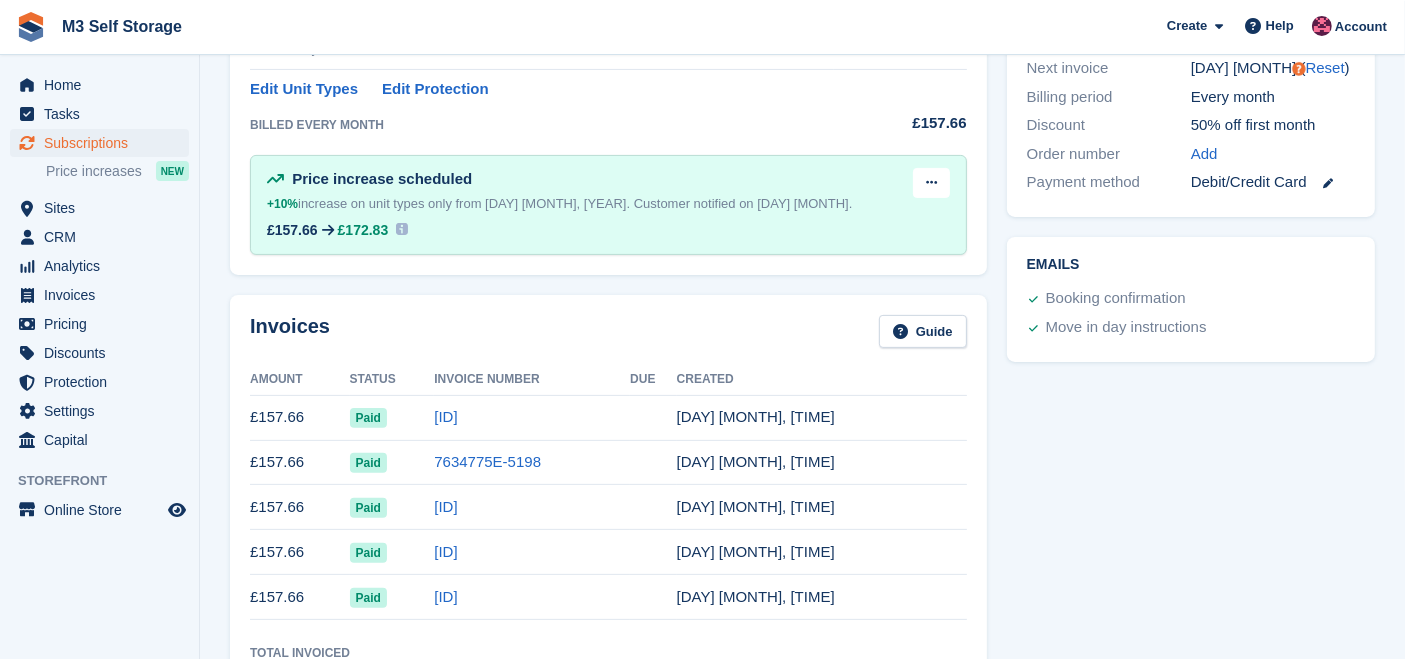 scroll, scrollTop: 645, scrollLeft: 0, axis: vertical 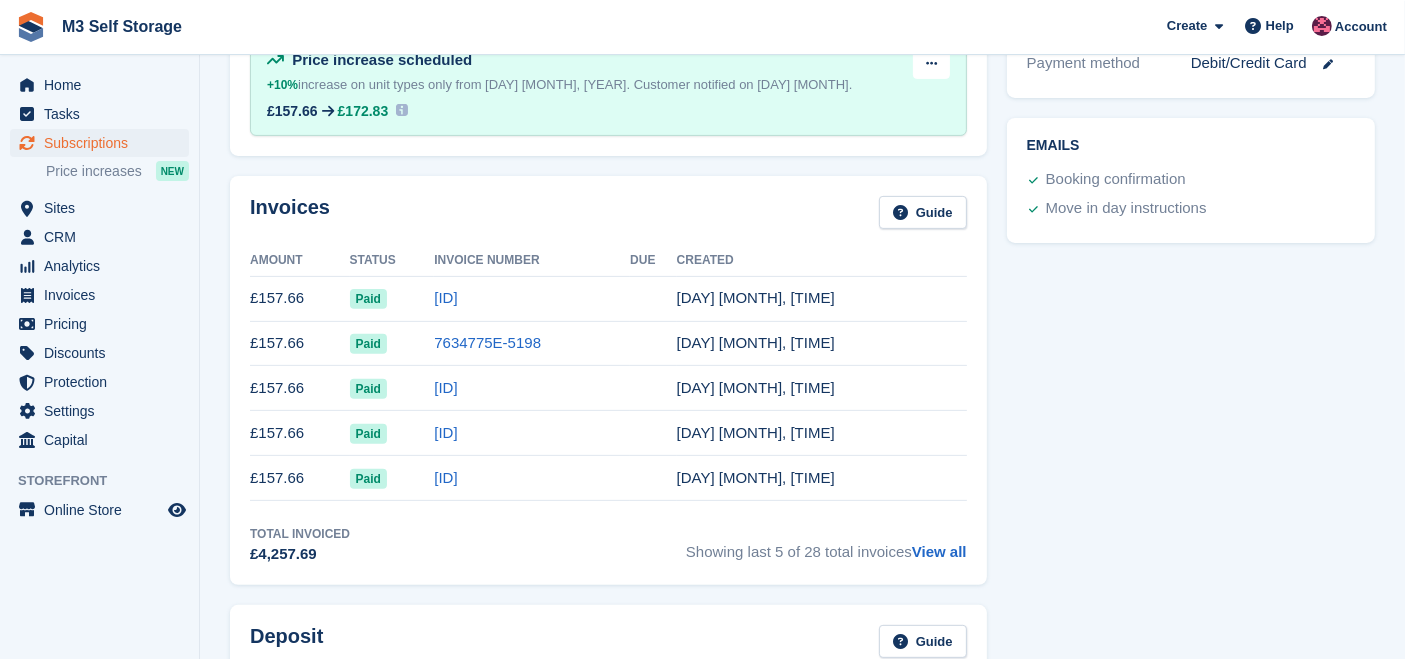 click on "Tasks
0
Add
No tasks related to Subscription #17922
Booking
Customer
Peter gauci
Site
Pontprennau, Cardiff
Booked
29 Apr, 04:22 PM
Backoffice (Nick Jones)
Subscription
Start
1 May, 2023
End
Ongoing Reset" at bounding box center [1191, 316] 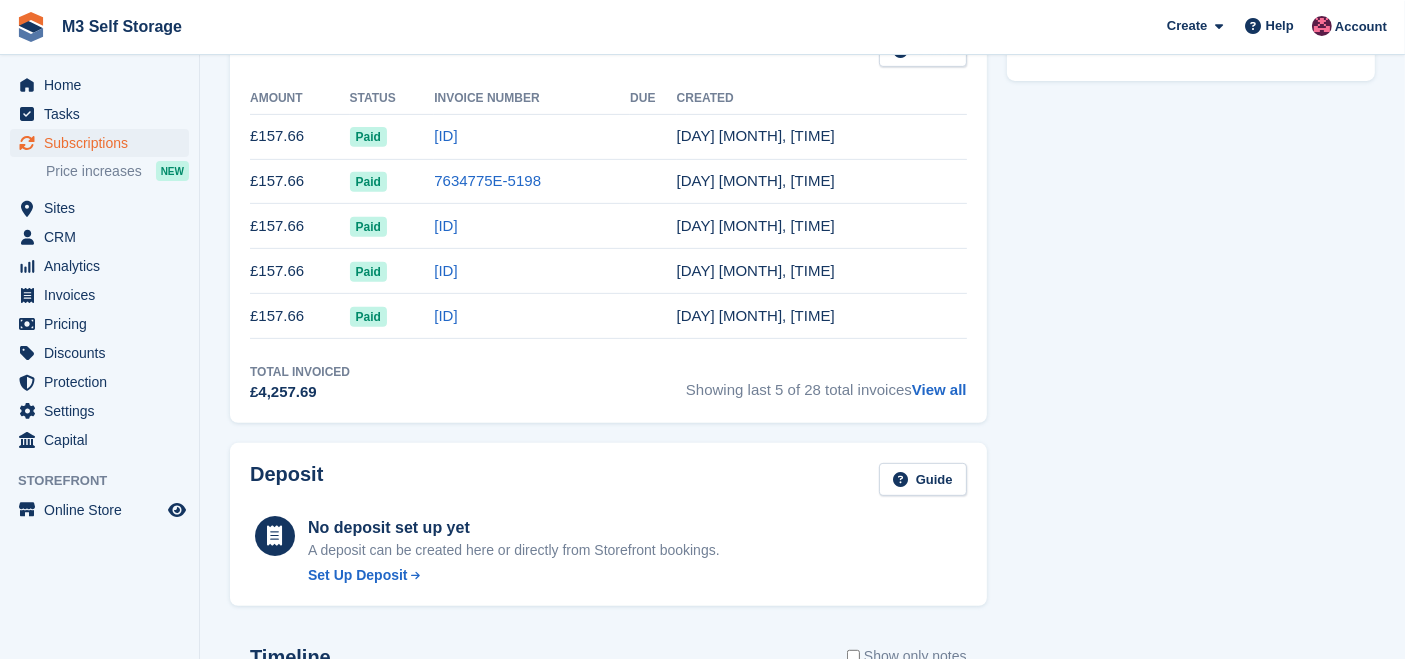 scroll, scrollTop: 888, scrollLeft: 0, axis: vertical 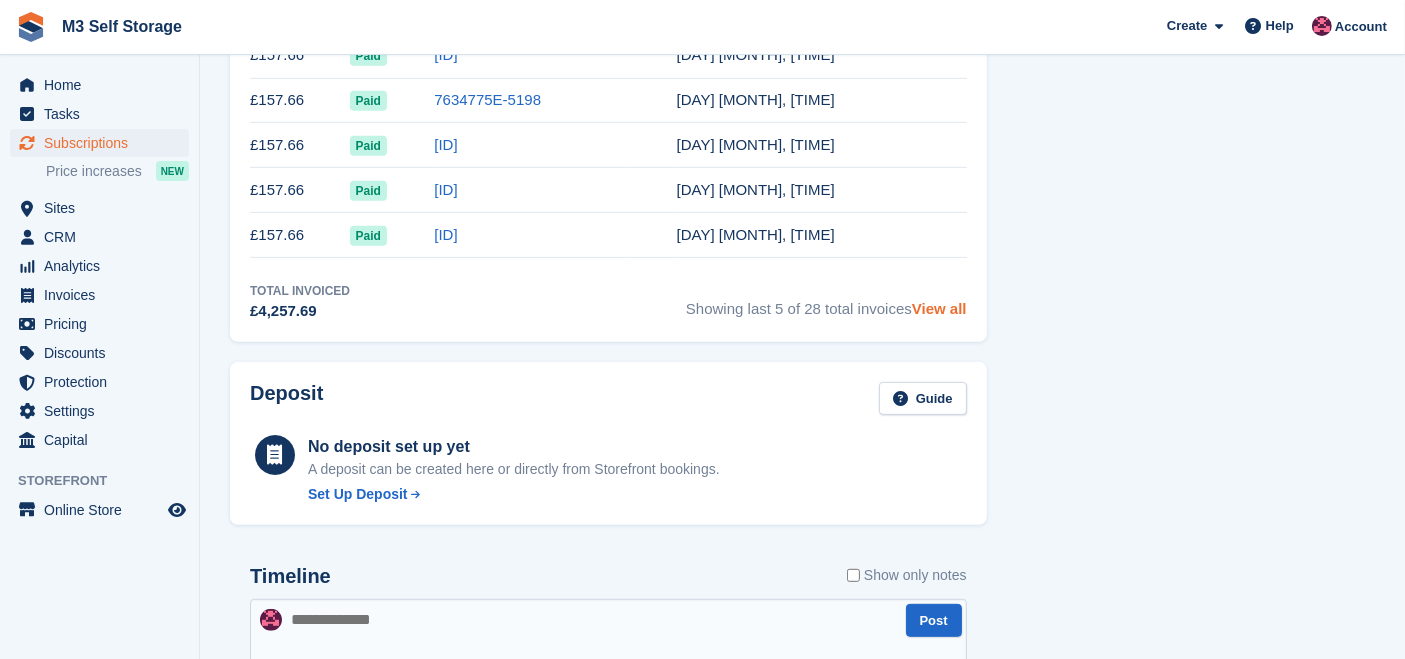click on "View all" at bounding box center (939, 308) 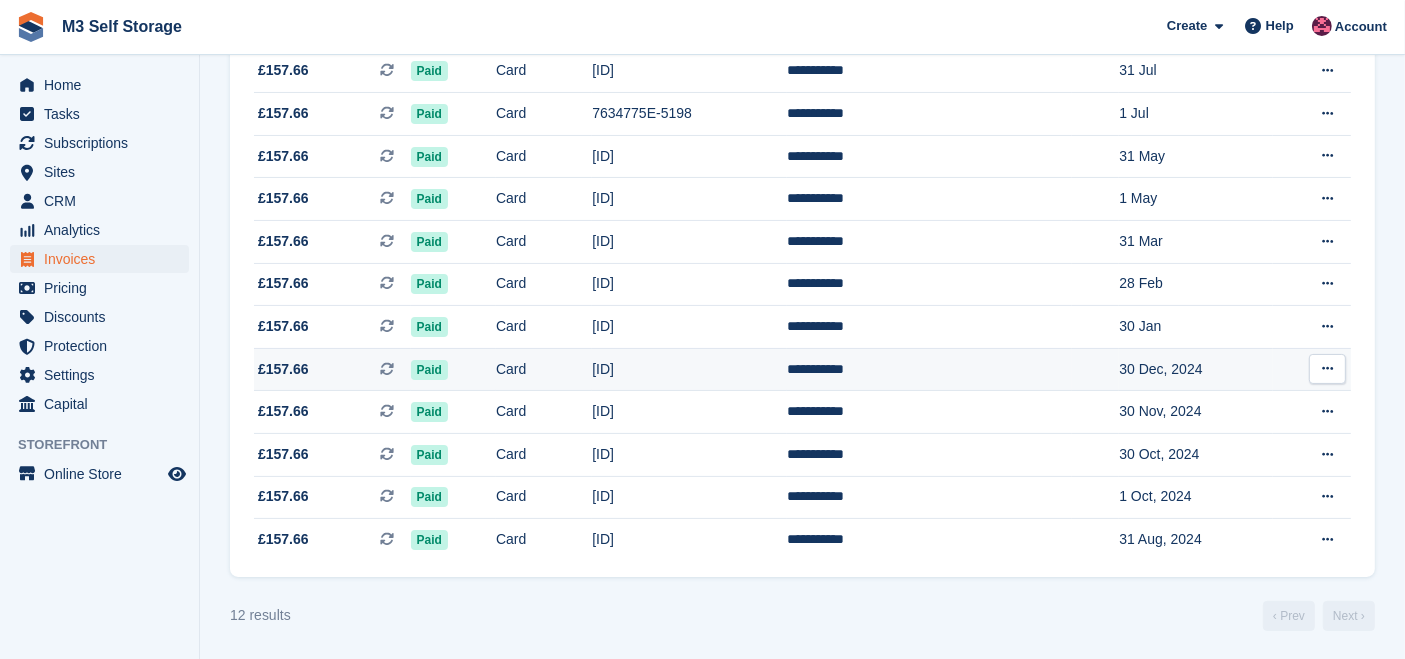 scroll, scrollTop: 0, scrollLeft: 0, axis: both 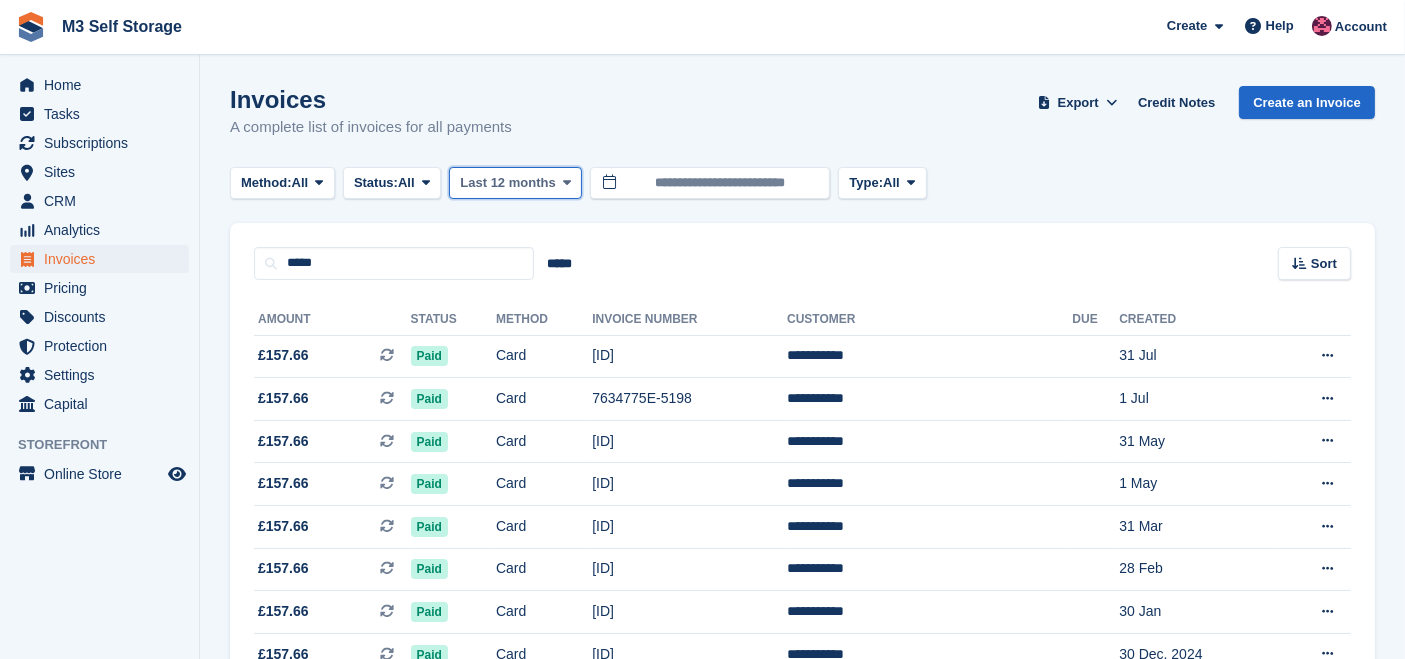 click on "Last 12 months" at bounding box center [507, 183] 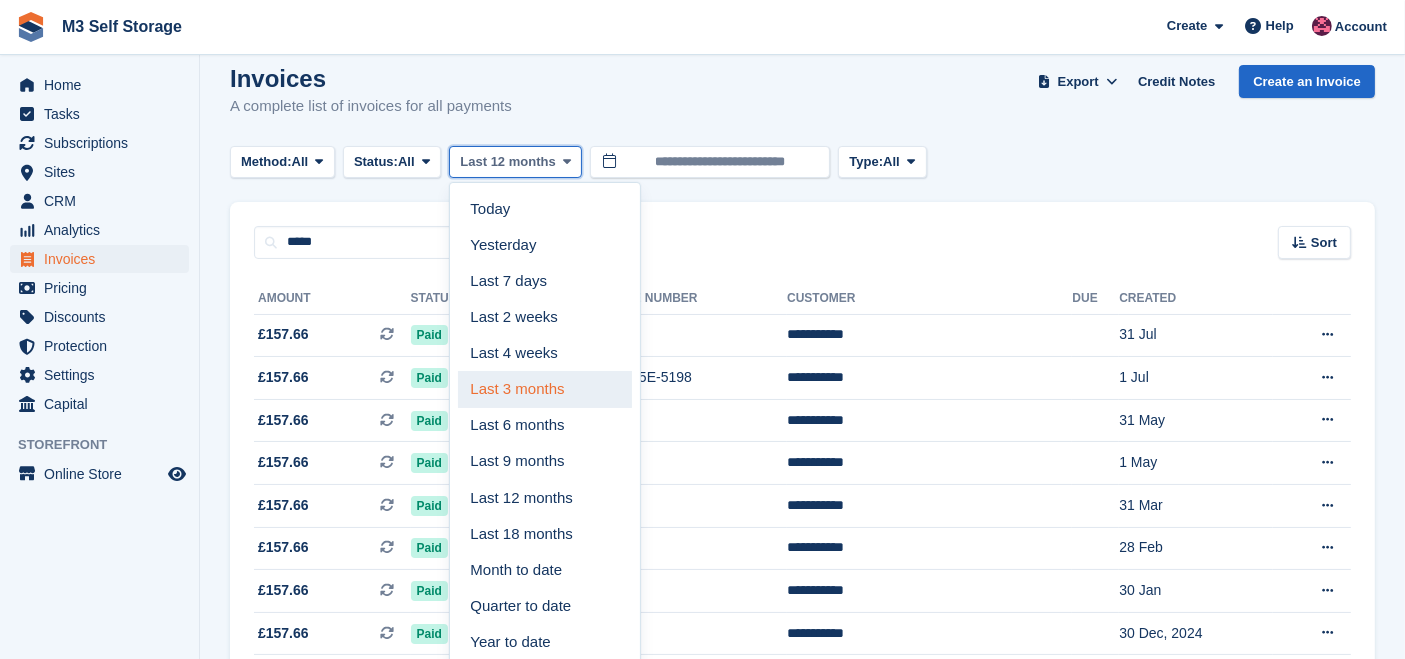 scroll, scrollTop: 285, scrollLeft: 0, axis: vertical 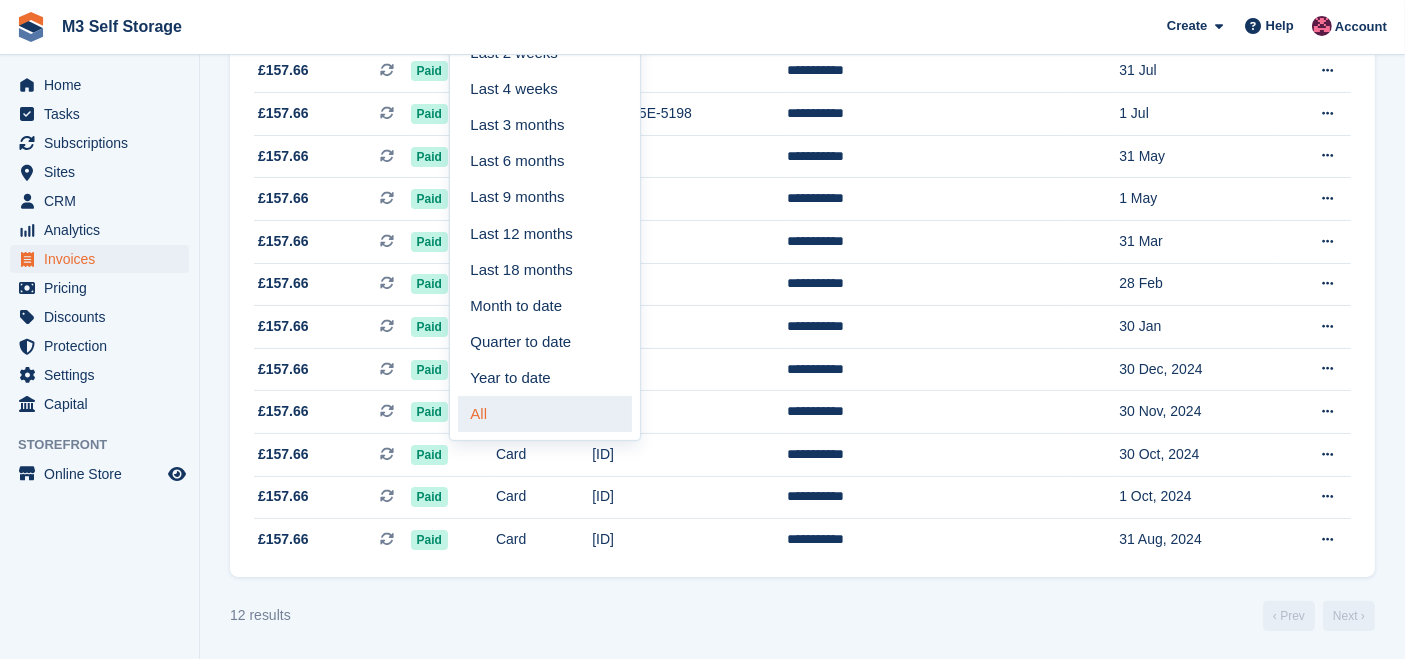 click on "All" at bounding box center [545, 414] 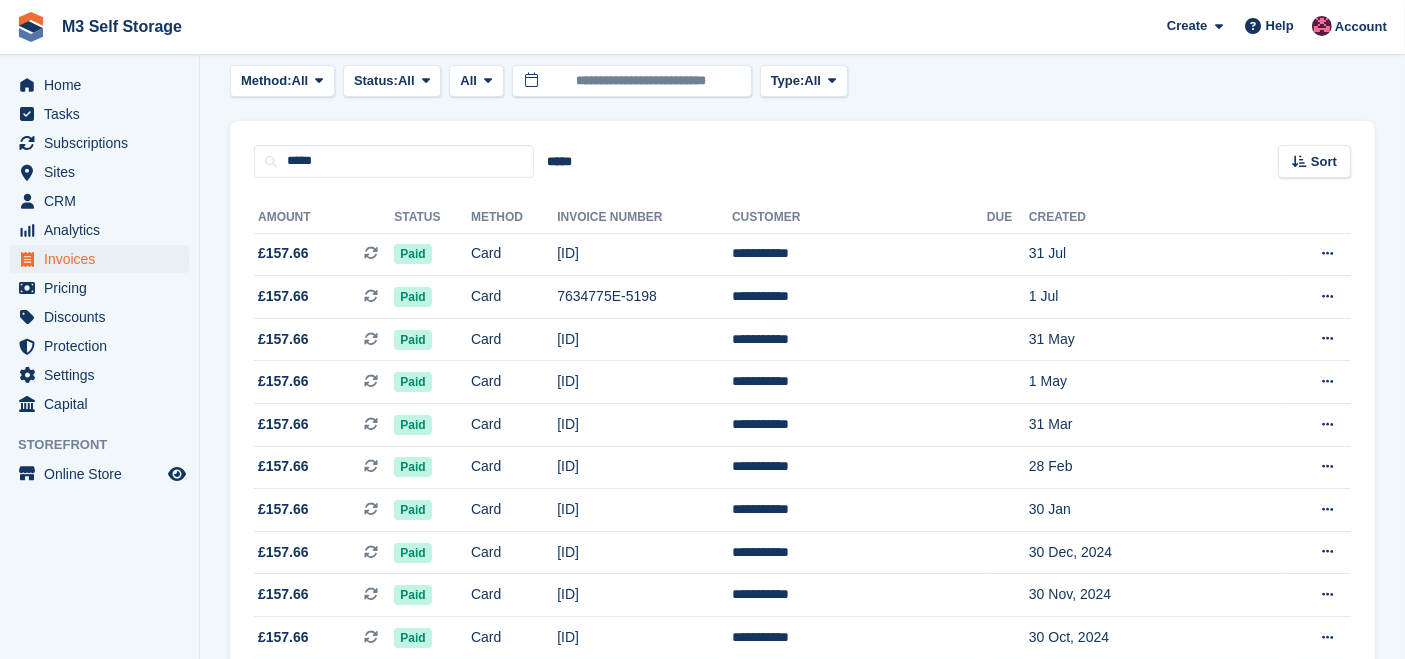 scroll, scrollTop: 0, scrollLeft: 0, axis: both 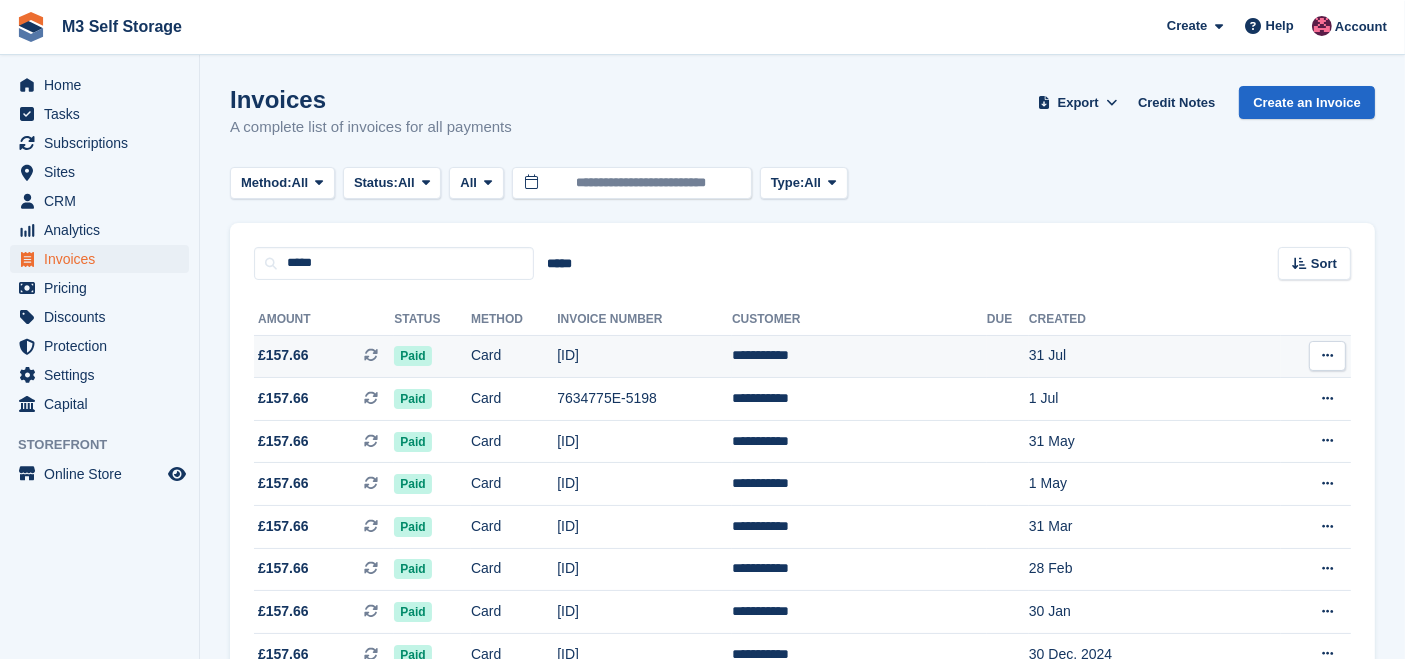 click on "7634775E-5353" at bounding box center (644, 356) 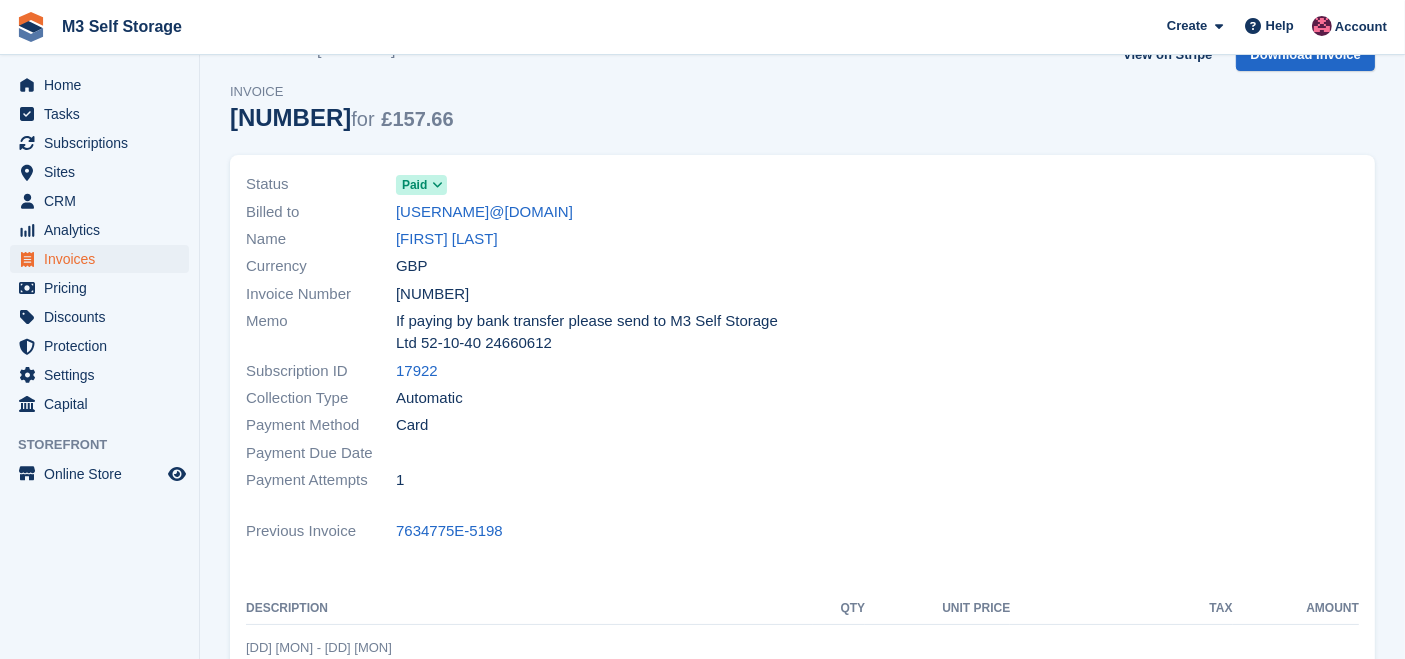 scroll, scrollTop: 43, scrollLeft: 0, axis: vertical 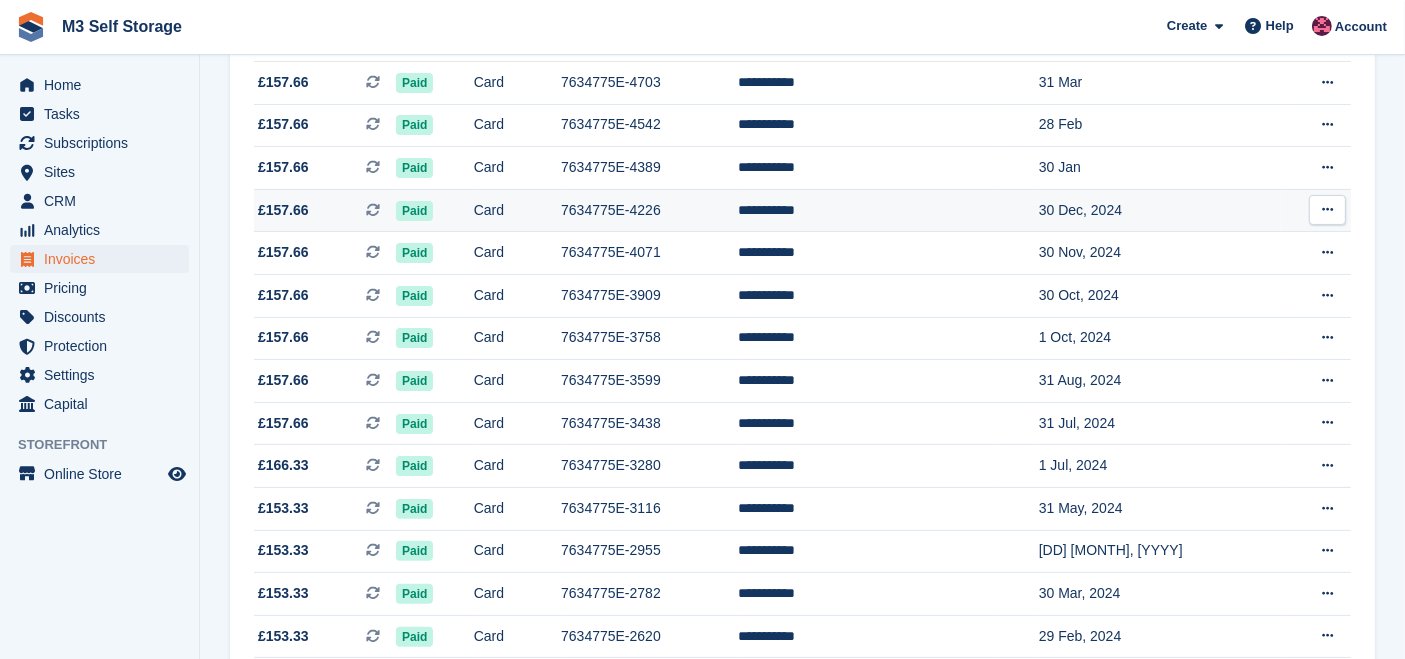 click on "£157.66
This is a recurring subscription invoice." at bounding box center [325, 210] 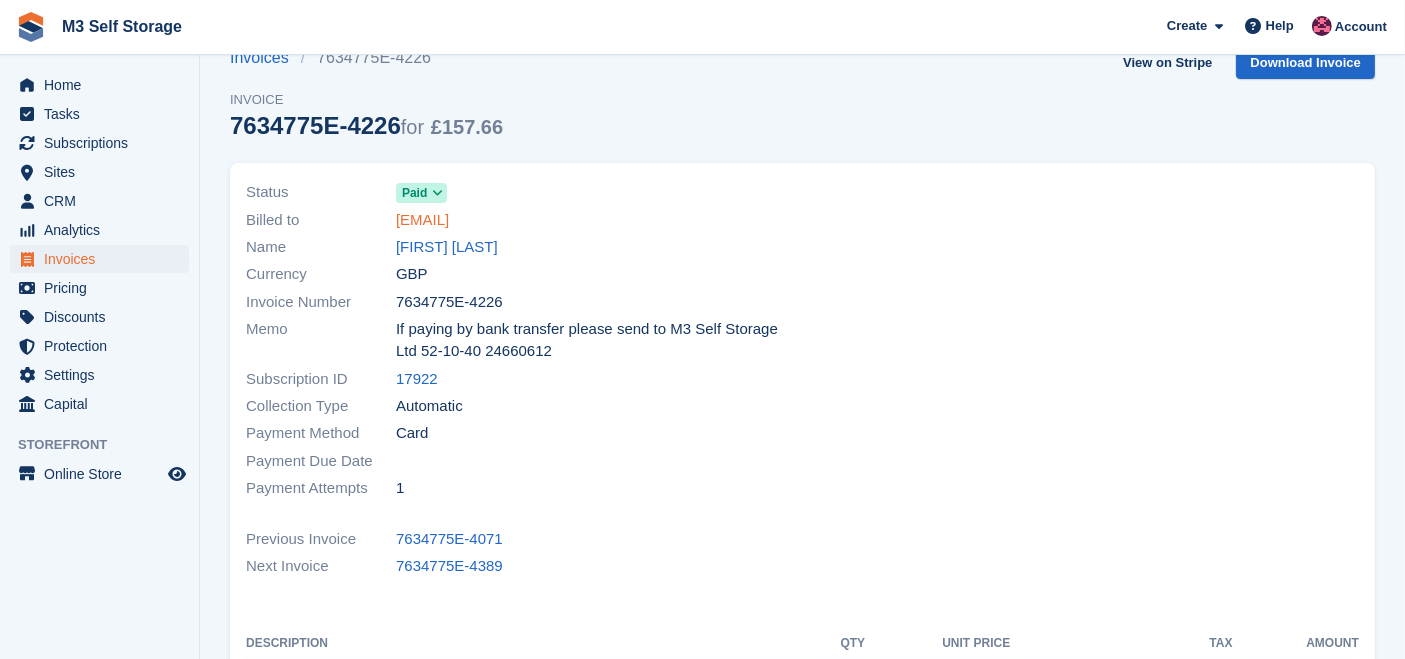 scroll, scrollTop: 0, scrollLeft: 0, axis: both 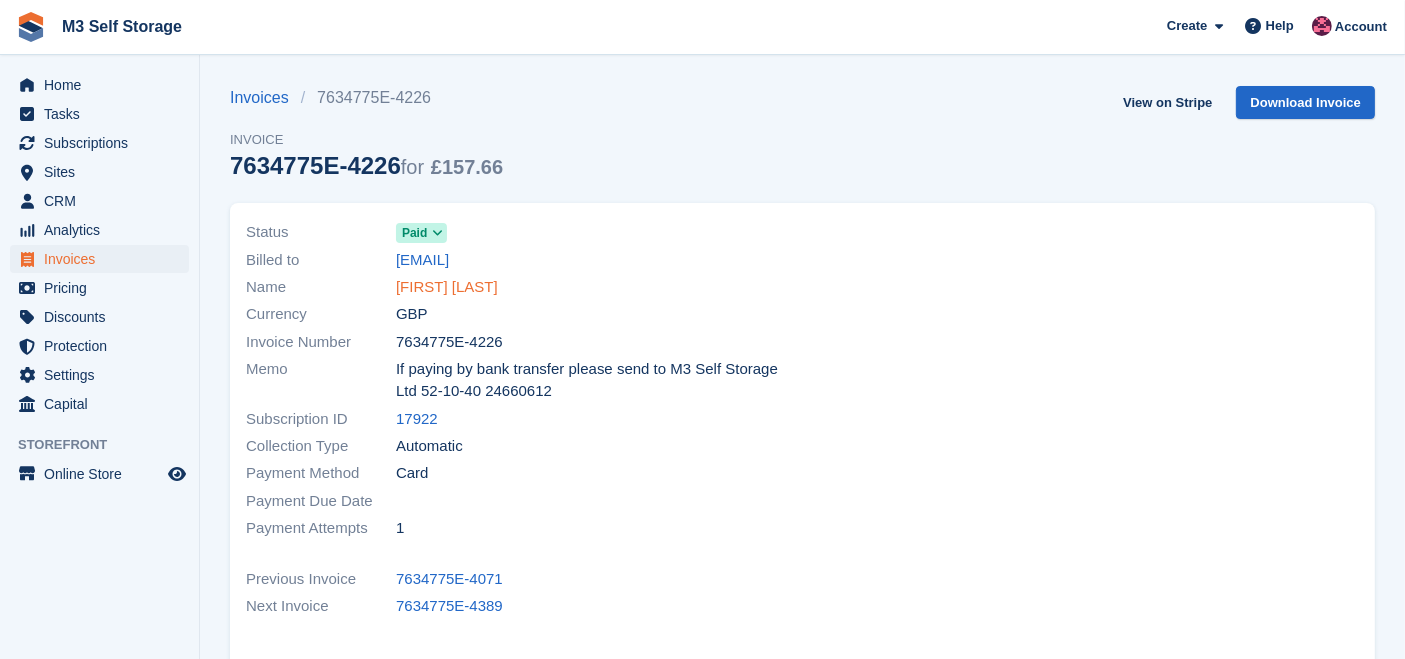 click on "[FIRST] [LAST]" at bounding box center [447, 287] 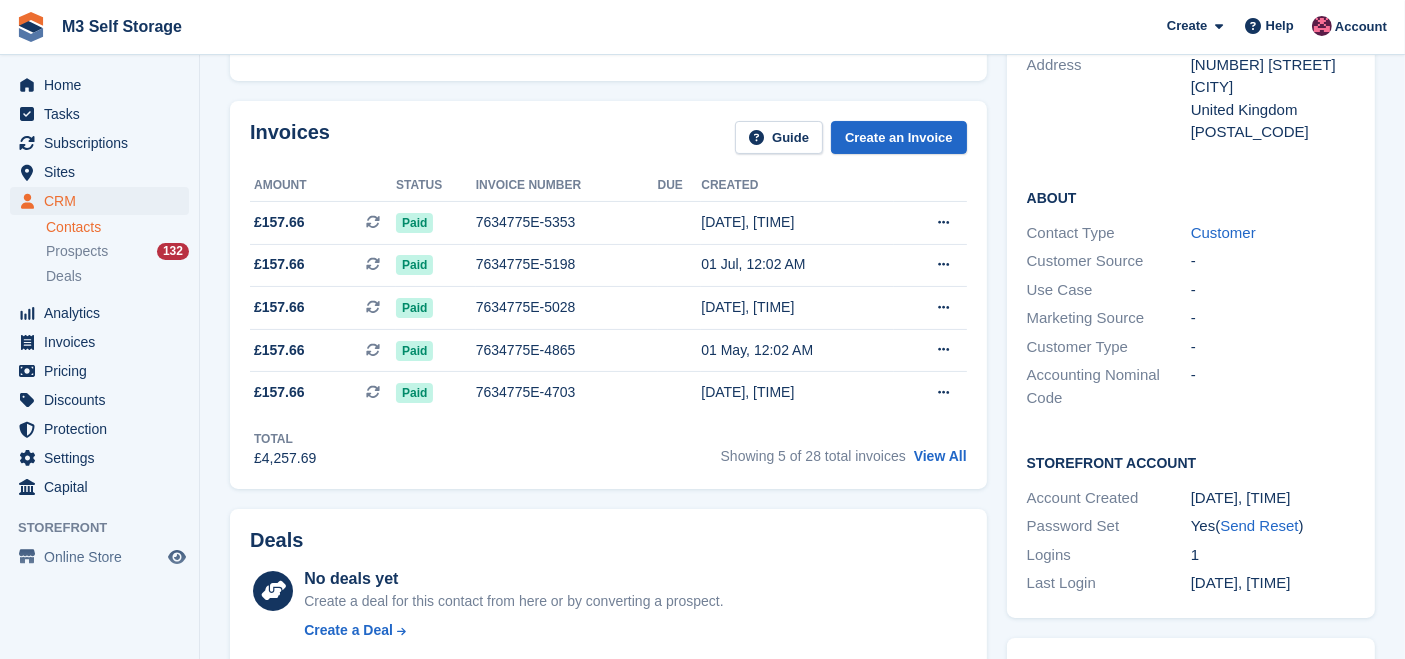 scroll, scrollTop: 0, scrollLeft: 0, axis: both 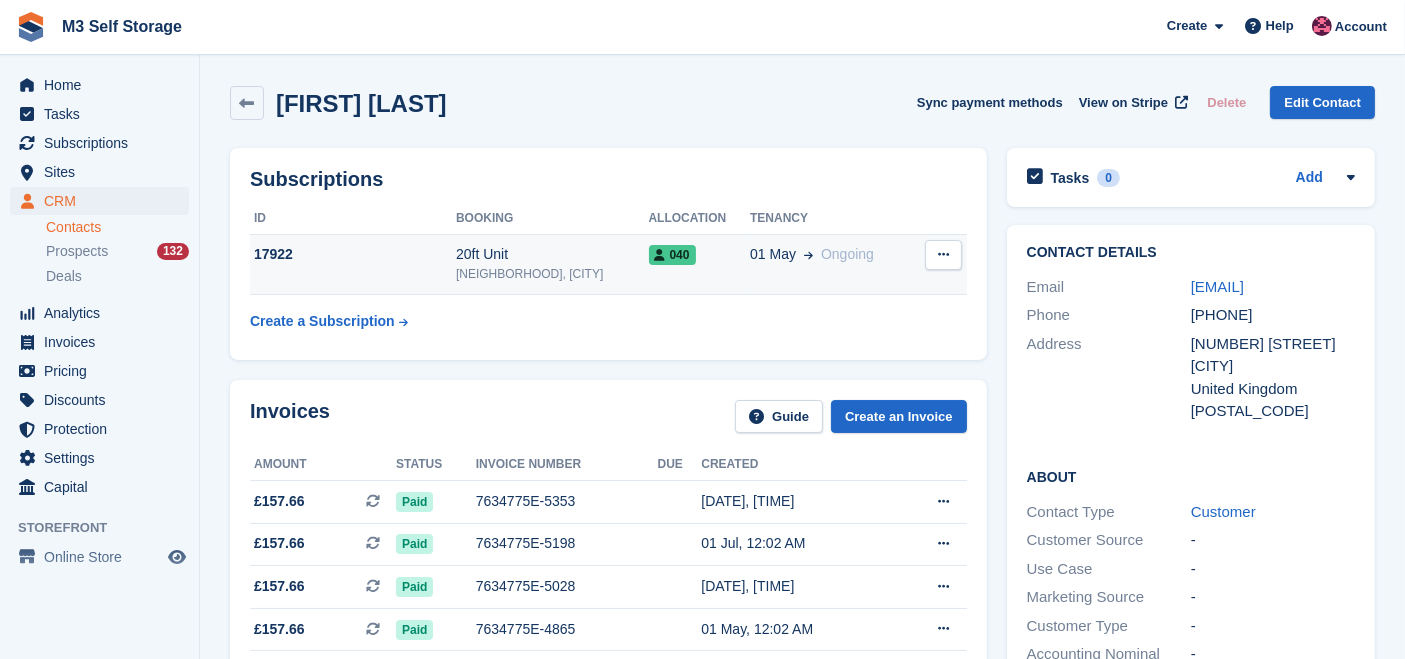 click on "20ft Unit" at bounding box center (552, 254) 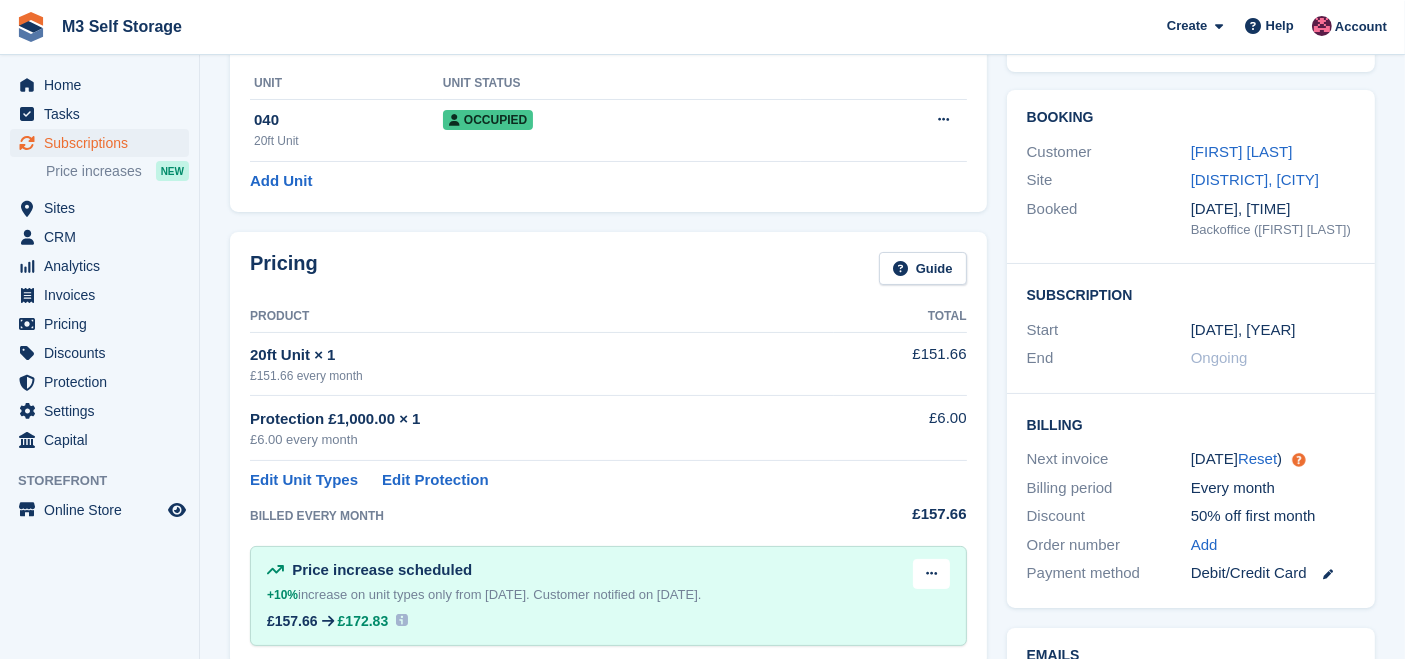 scroll, scrollTop: 0, scrollLeft: 0, axis: both 